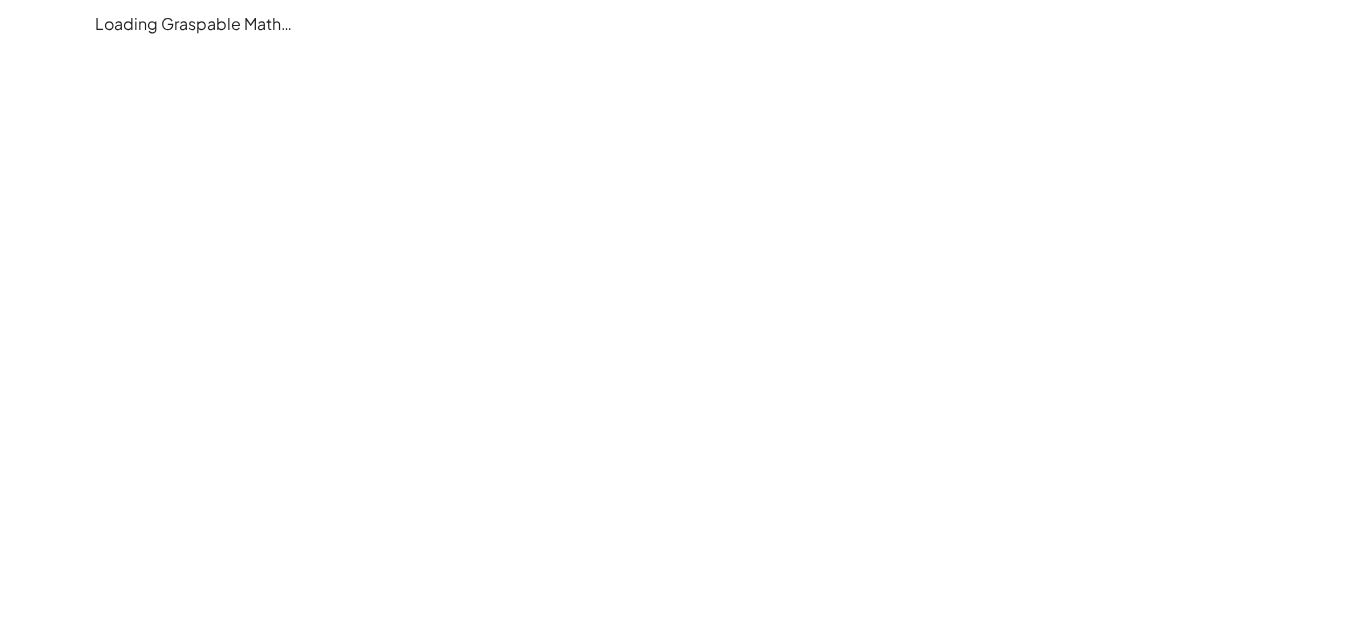 scroll, scrollTop: 0, scrollLeft: 0, axis: both 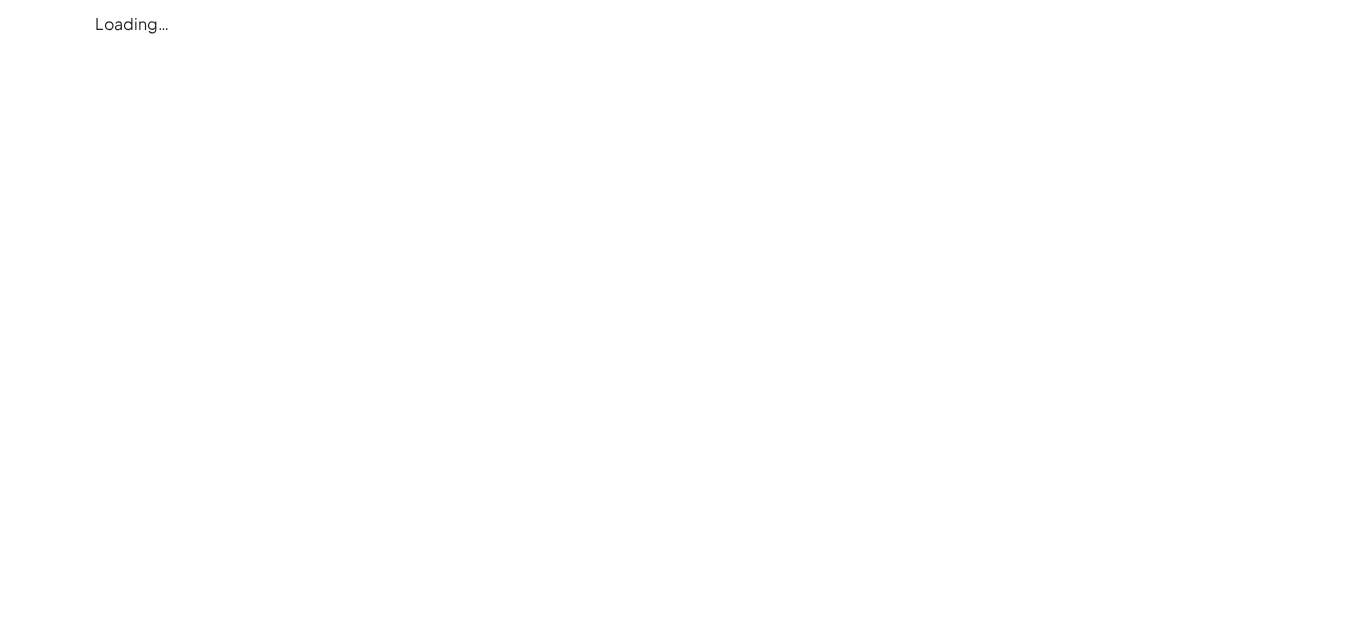 click on "Loading…" 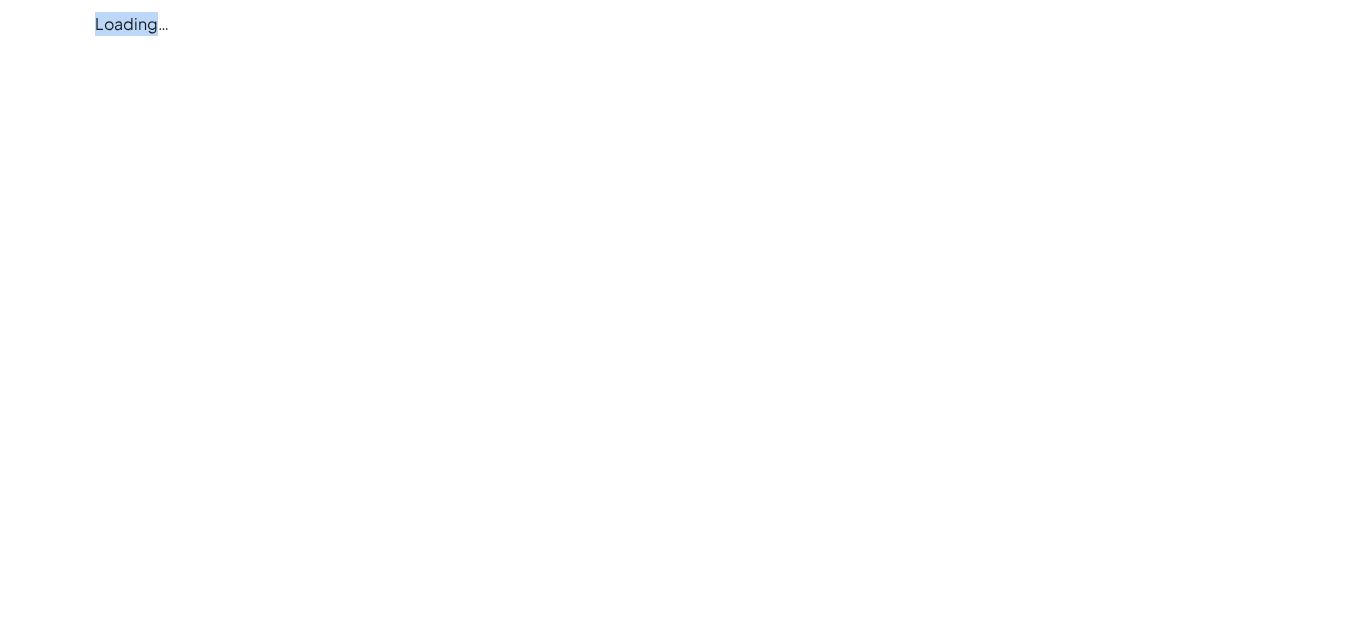 click on "Loading…" 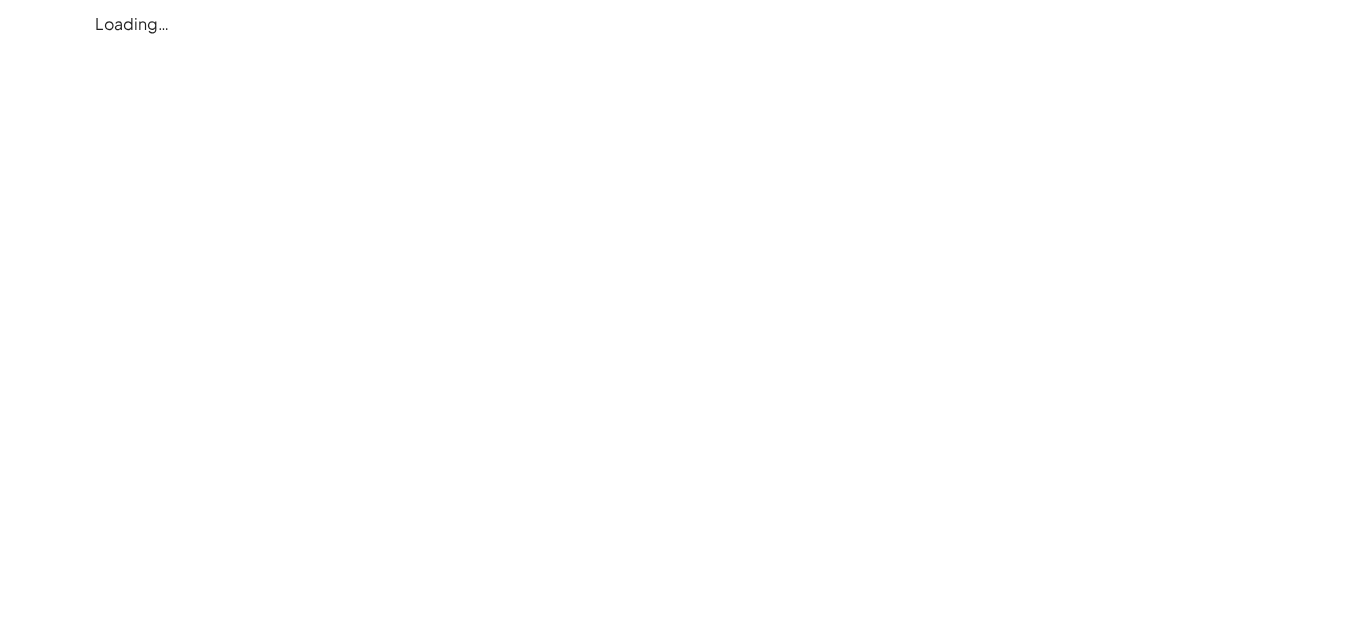 click on "Loading…" 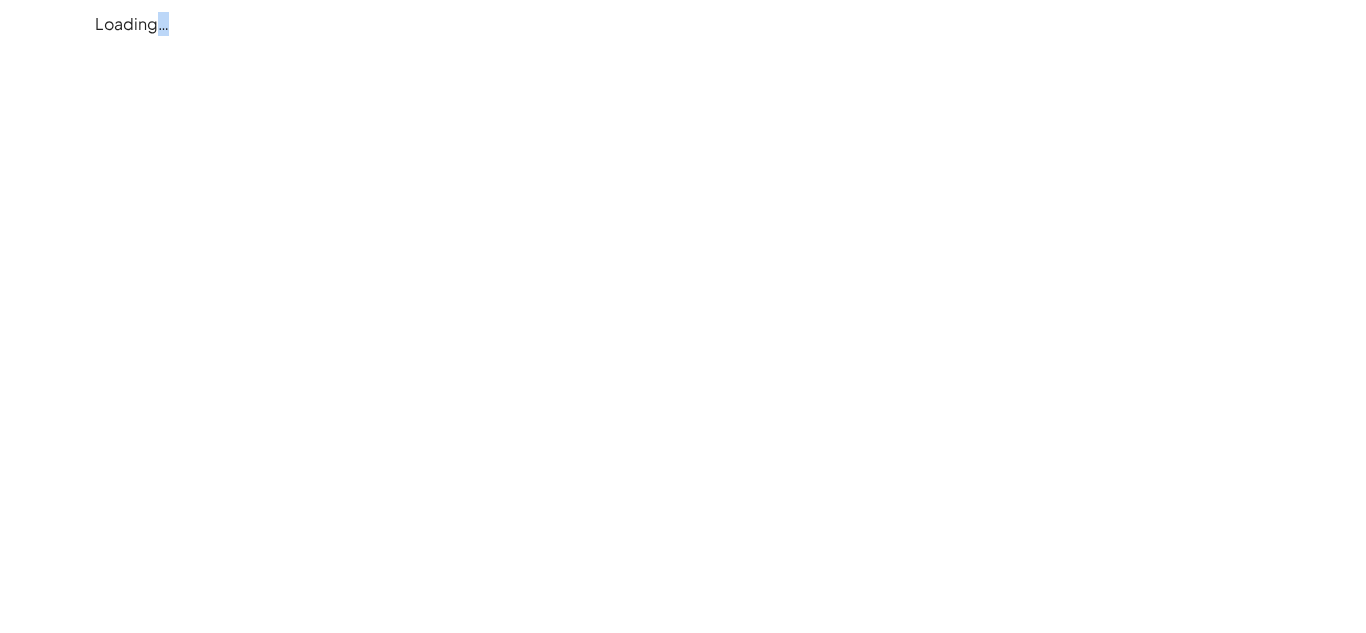 click on "Loading…" 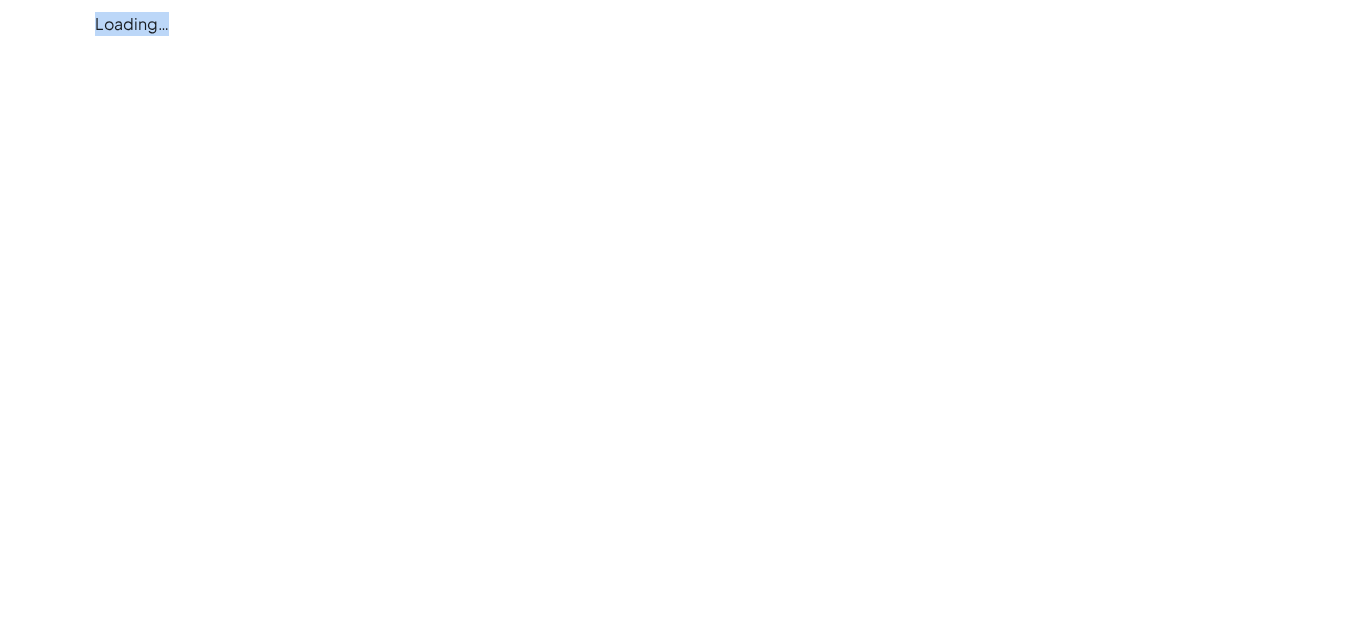 click on "Loading…" 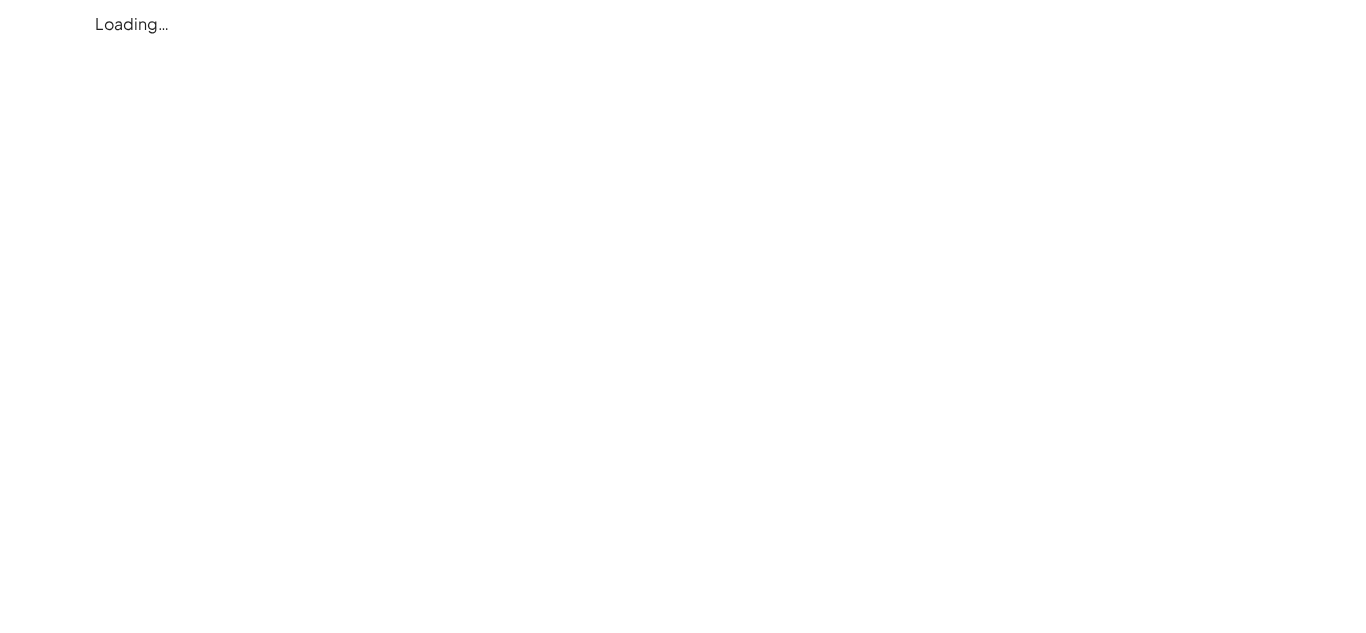 click on "Loading…" 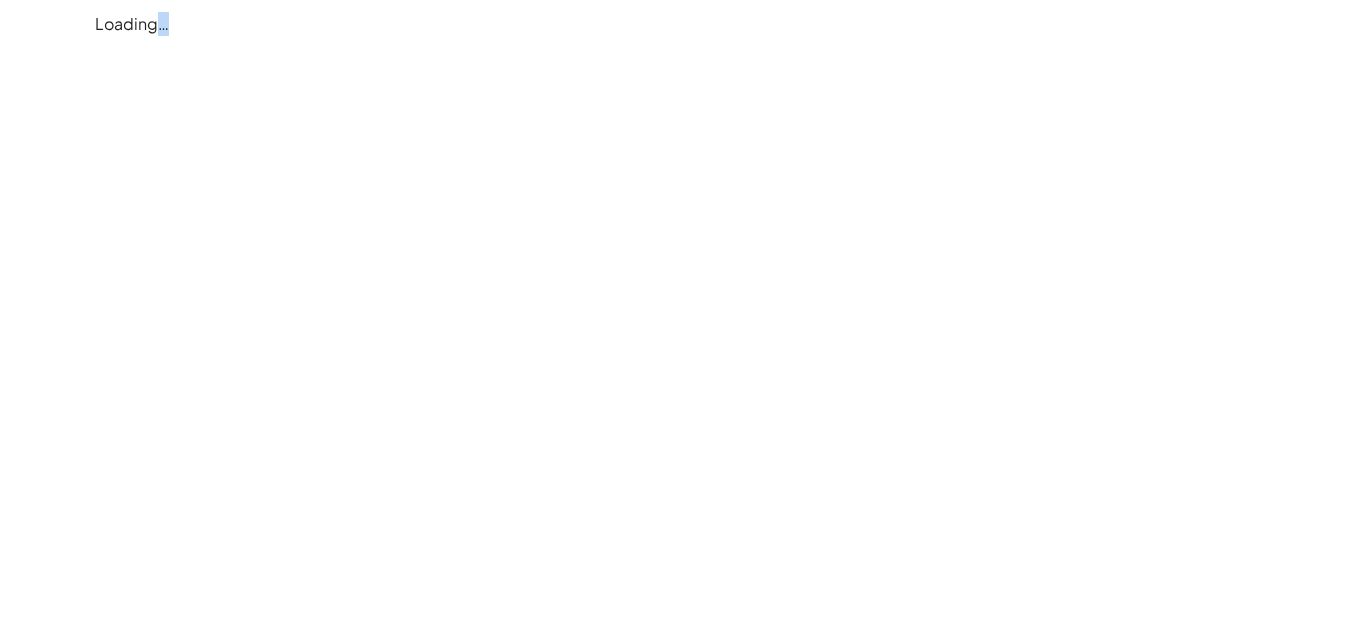 click on "Loading…" 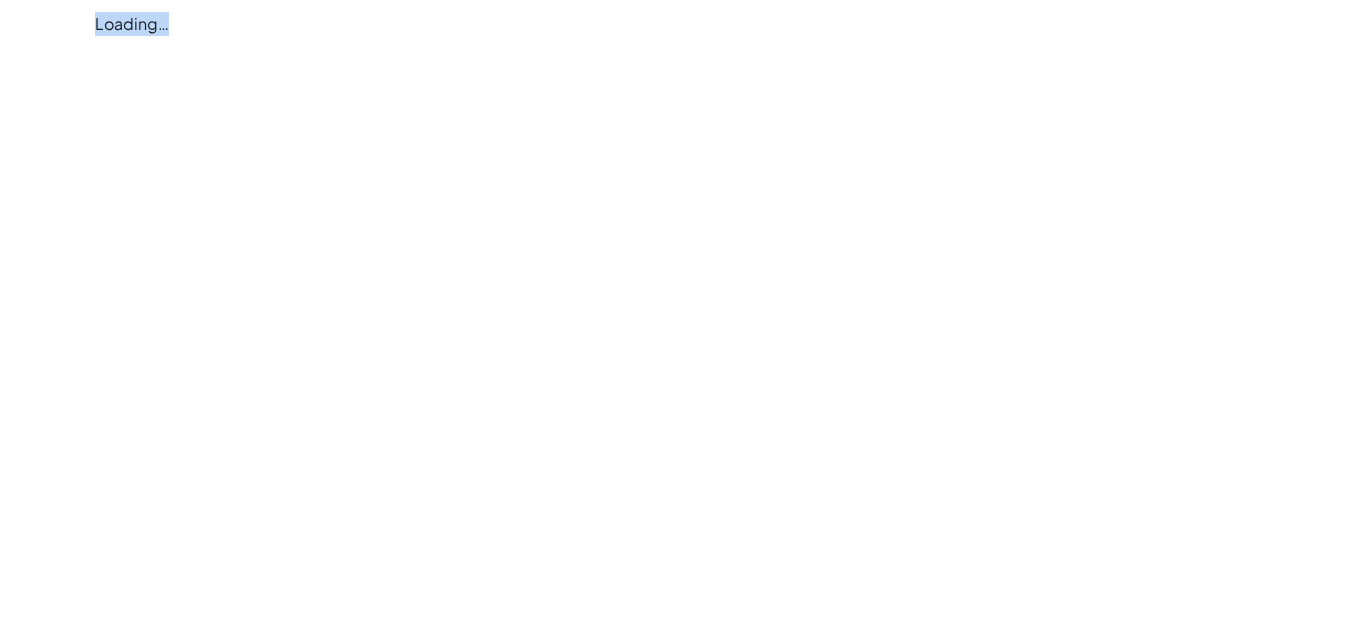 click on "Loading…" 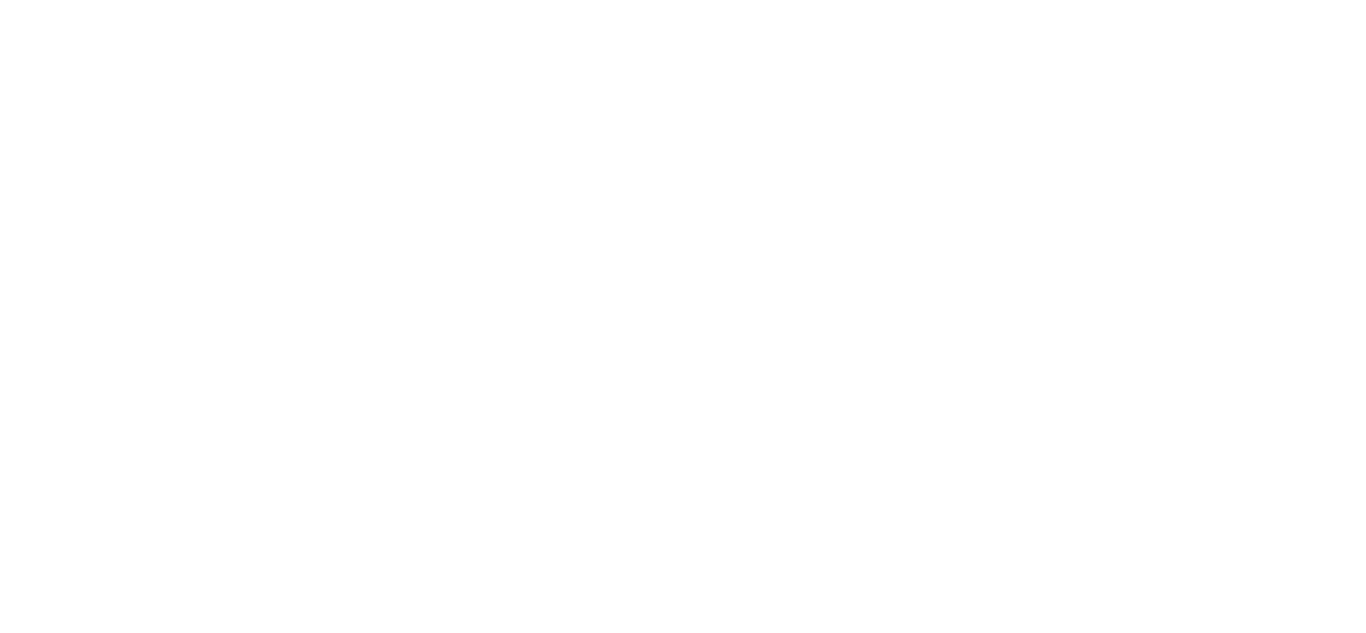 scroll, scrollTop: 0, scrollLeft: 0, axis: both 